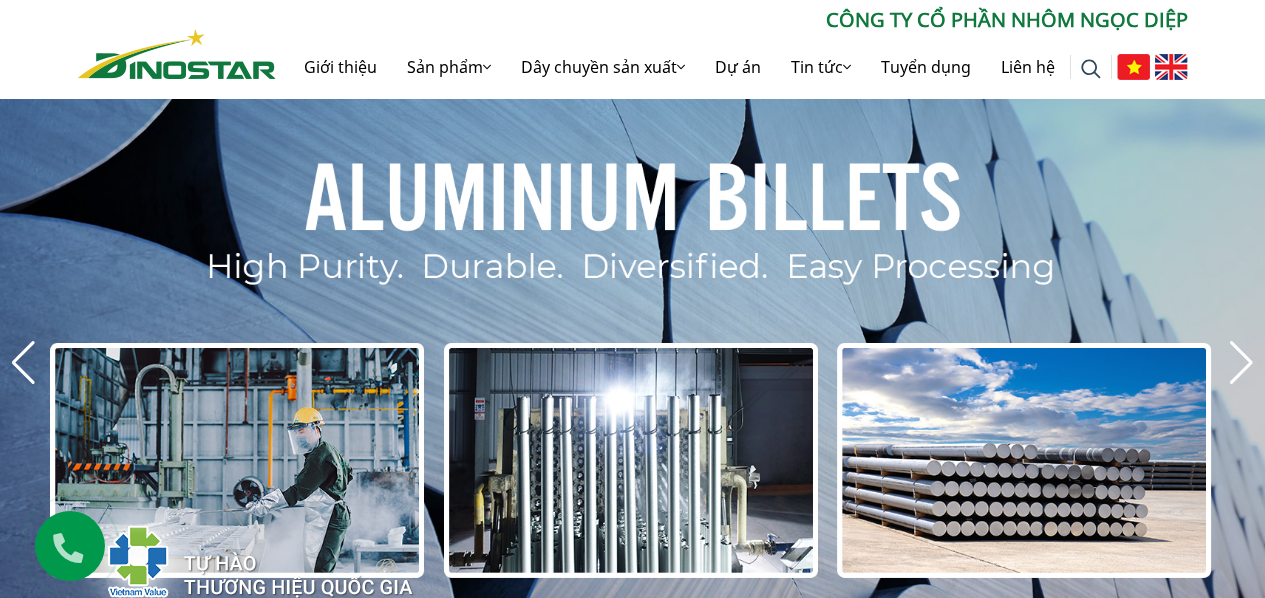 scroll, scrollTop: 0, scrollLeft: 0, axis: both 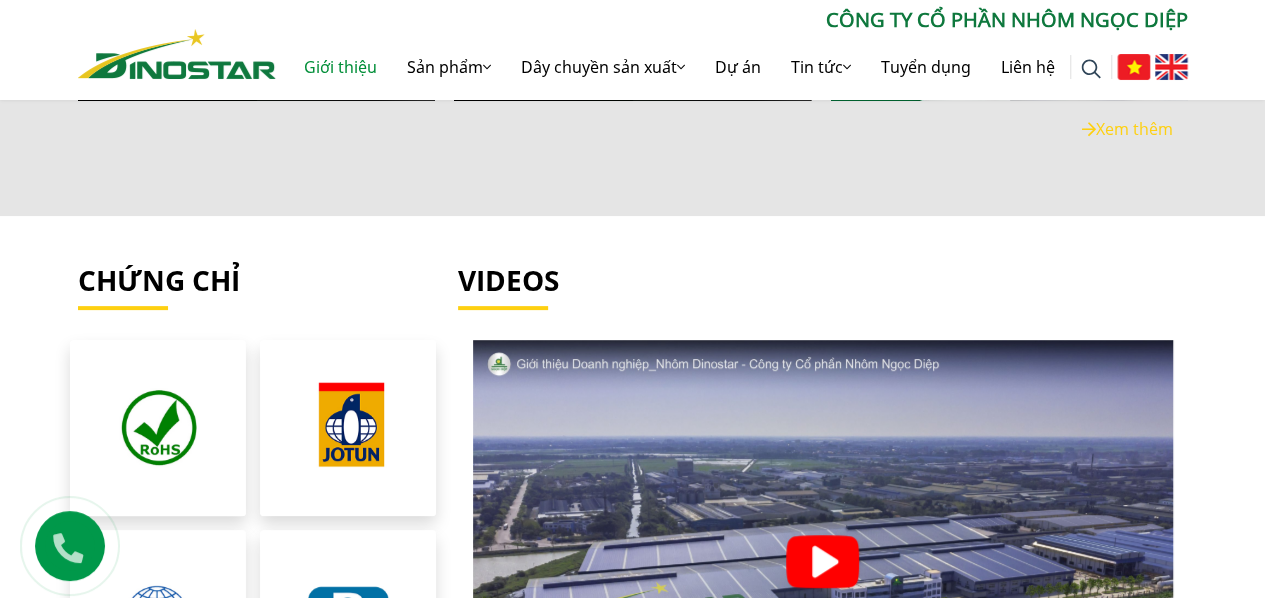click on "Giới thiệu" at bounding box center (340, 67) 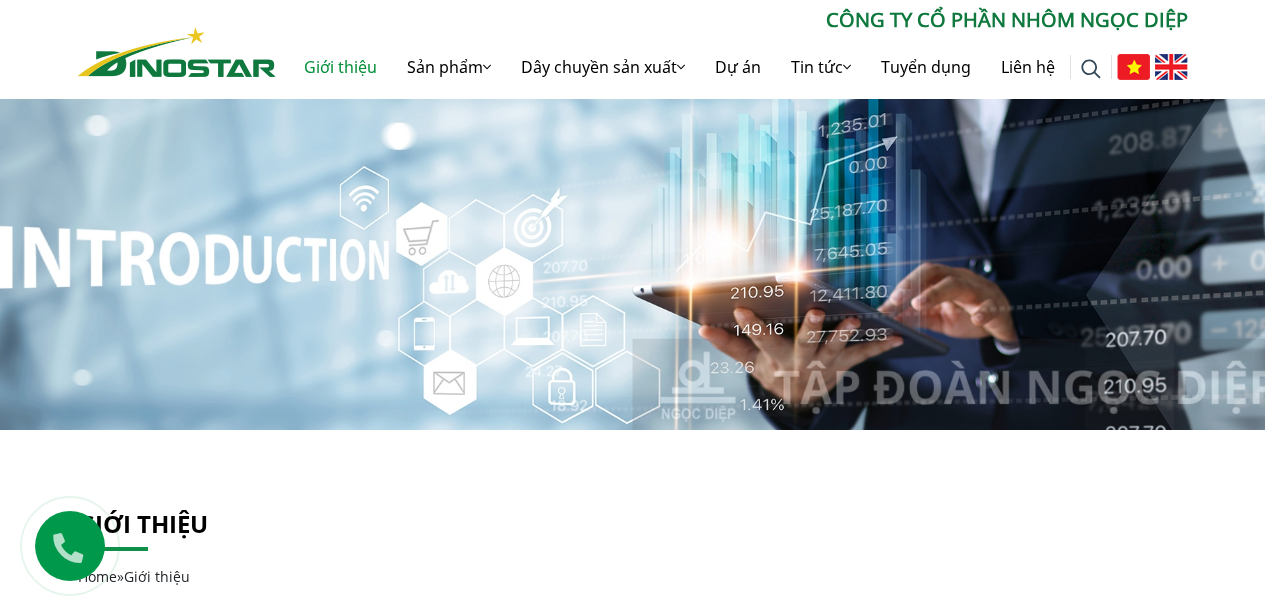 scroll, scrollTop: 0, scrollLeft: 0, axis: both 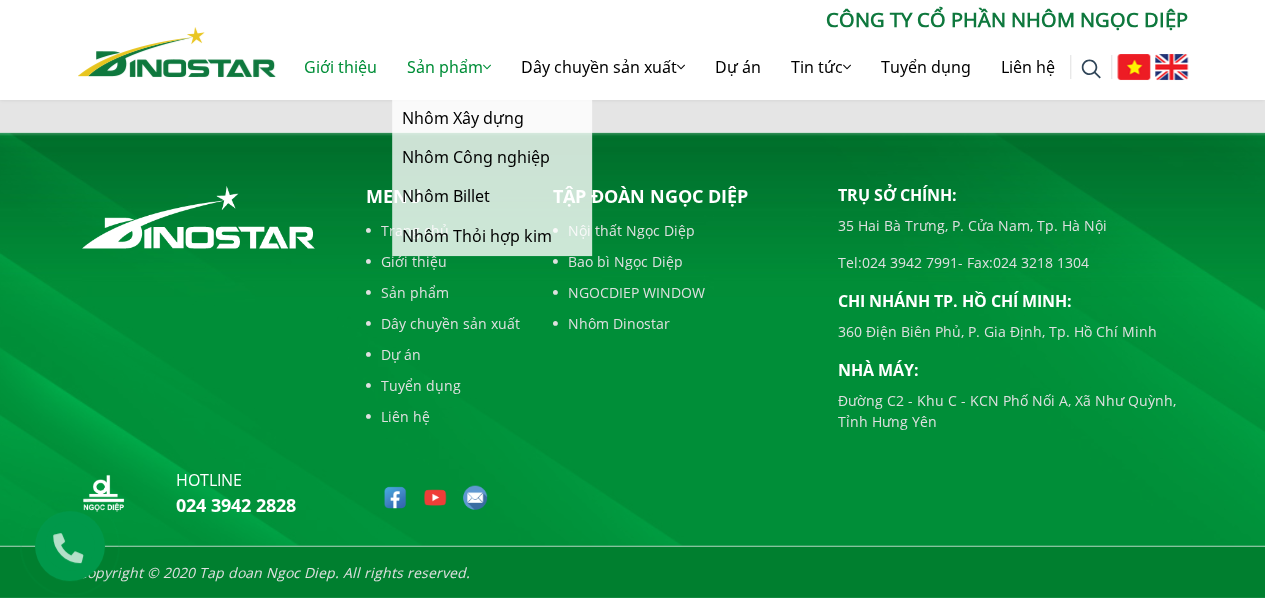 click on "Sản phẩm" at bounding box center (449, 67) 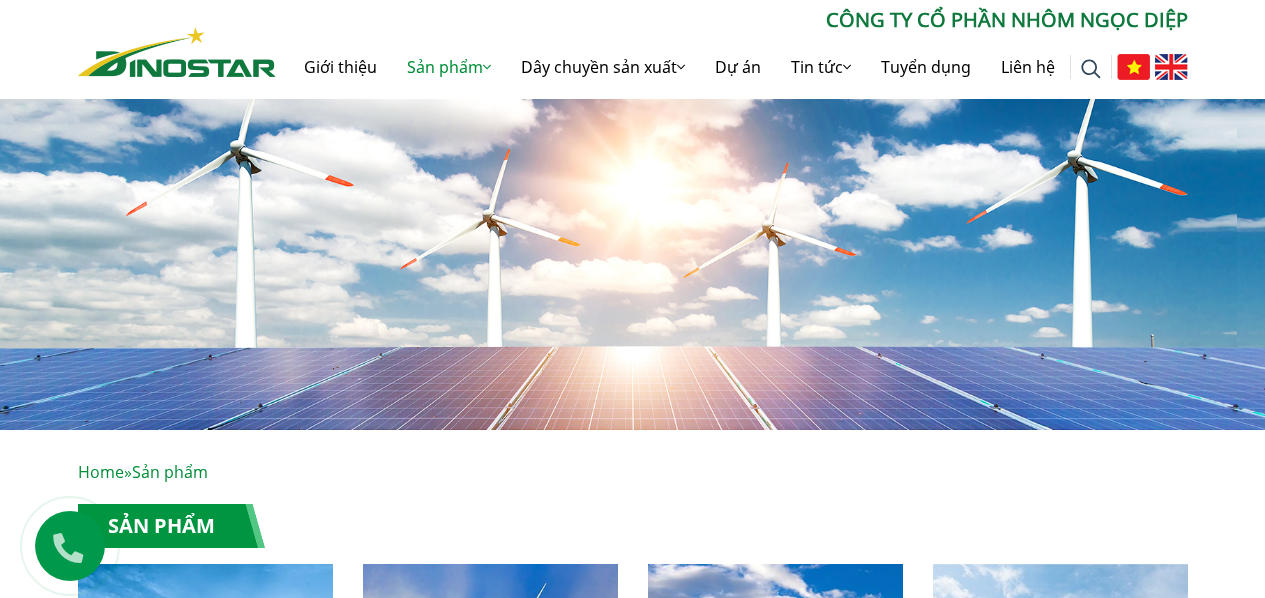 scroll, scrollTop: 0, scrollLeft: 0, axis: both 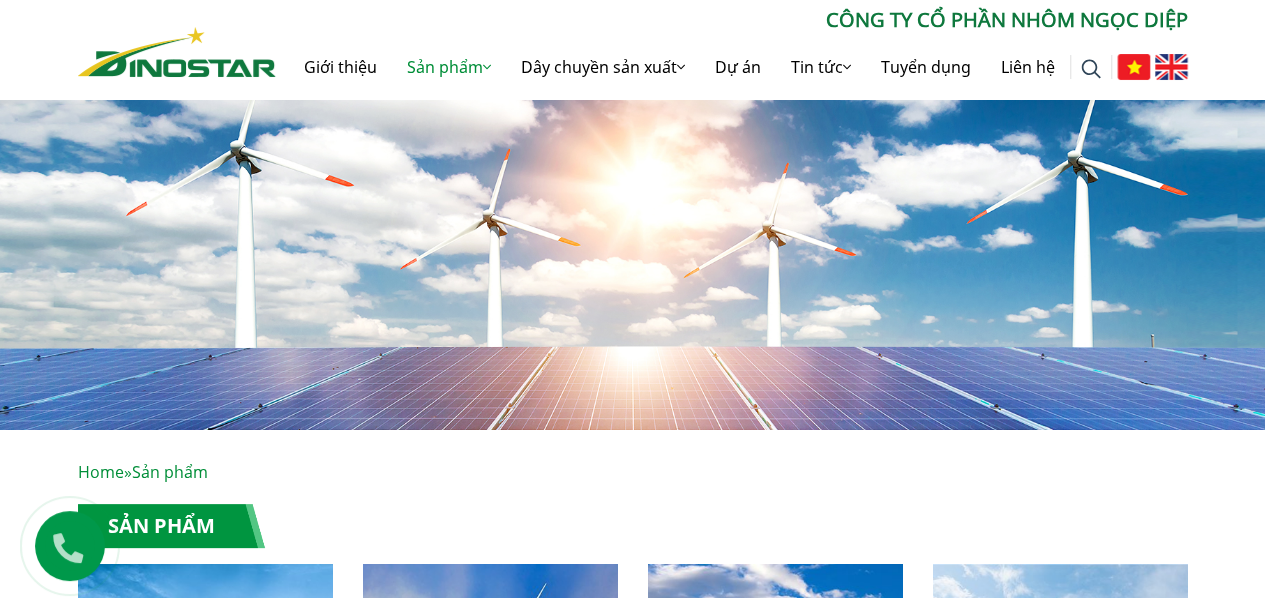 click on "Dây chuyền sản xuất" at bounding box center (603, 67) 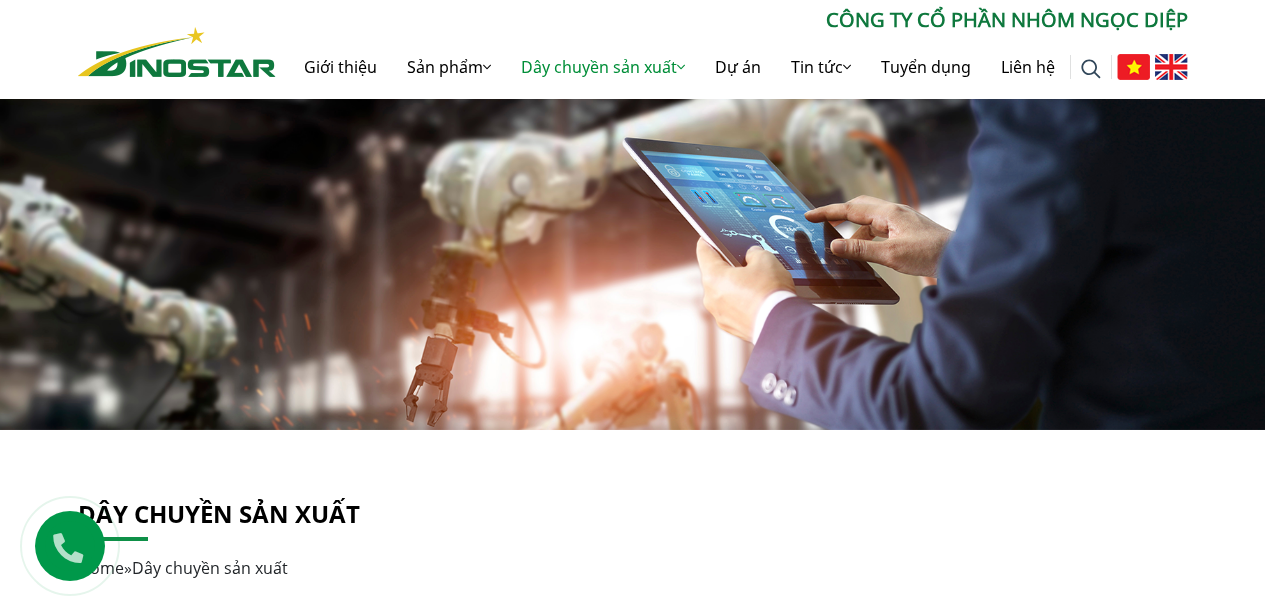 scroll, scrollTop: 0, scrollLeft: 0, axis: both 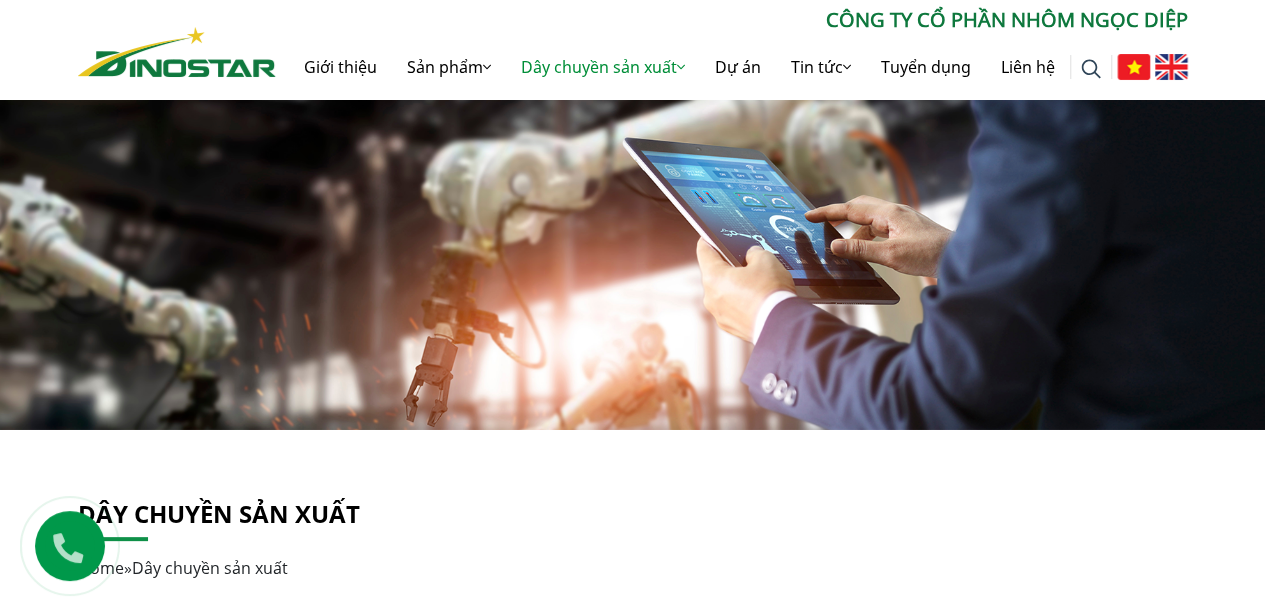 click on "Dự án" at bounding box center [738, 67] 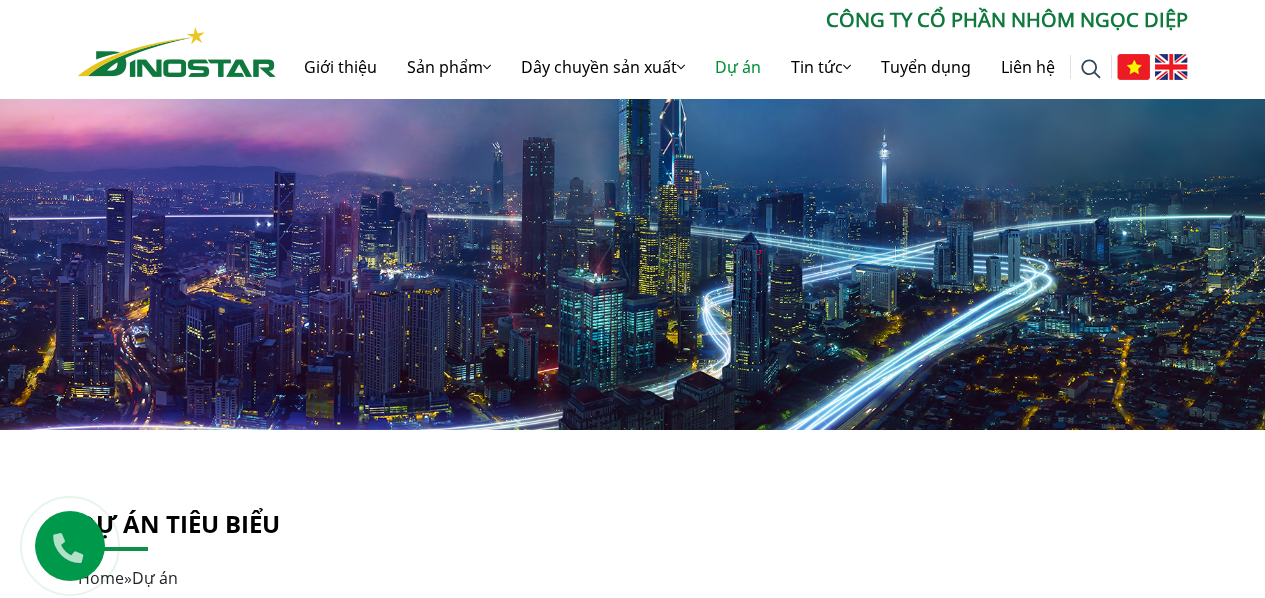 scroll, scrollTop: 0, scrollLeft: 0, axis: both 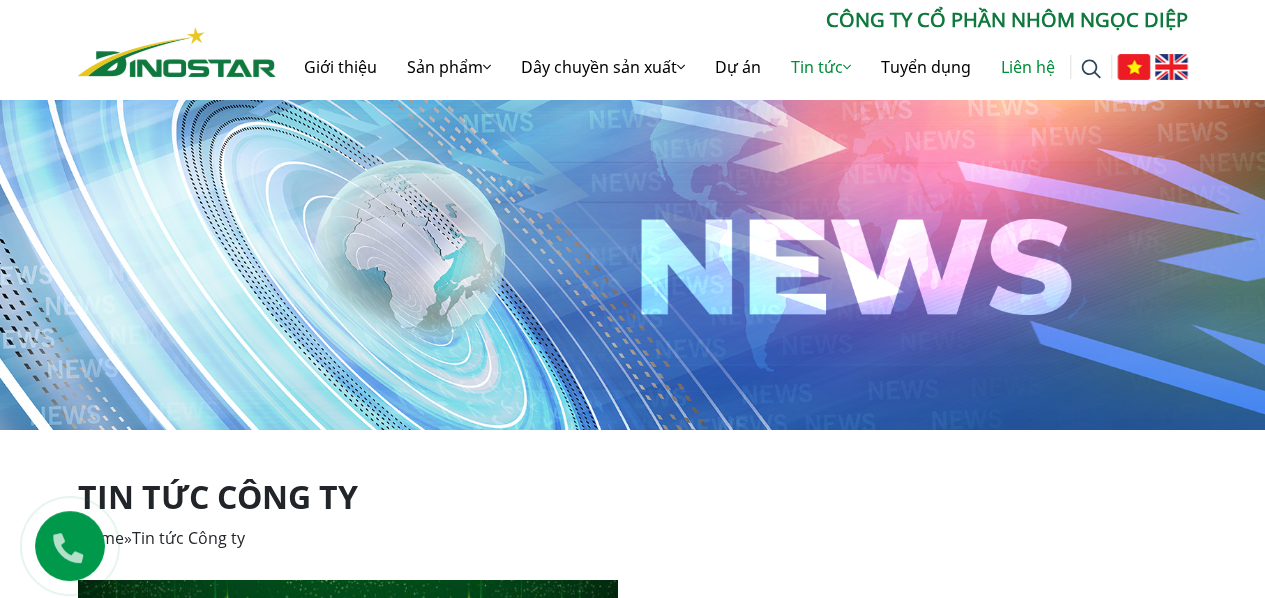 click on "Liên hệ" at bounding box center [1028, 67] 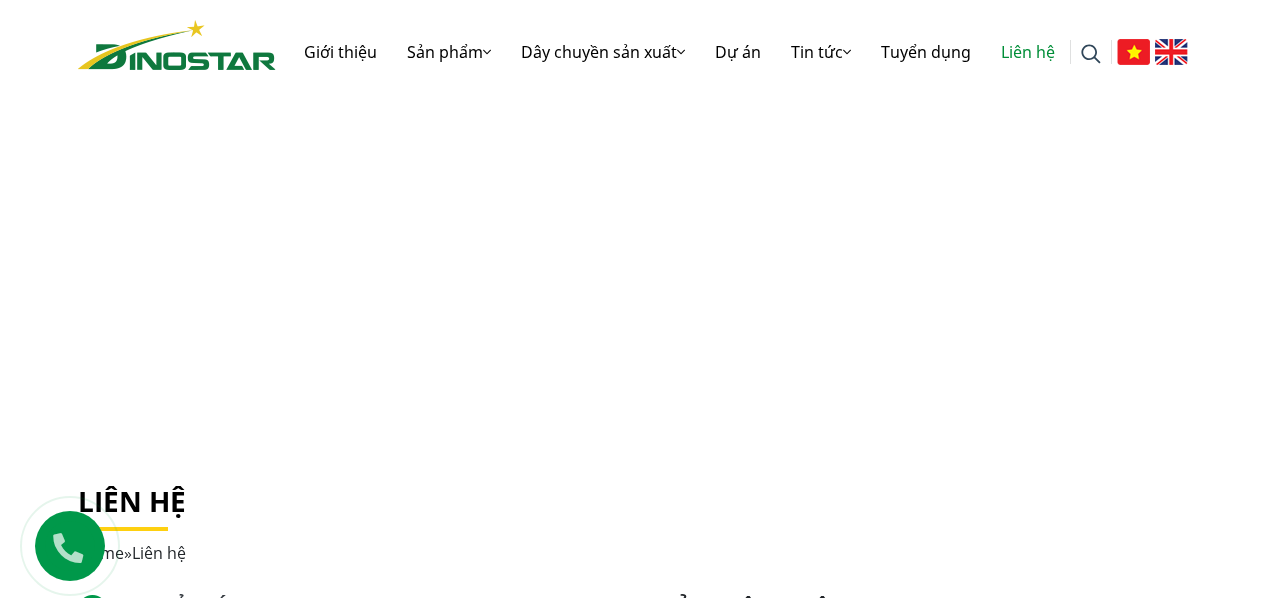 scroll, scrollTop: 0, scrollLeft: 0, axis: both 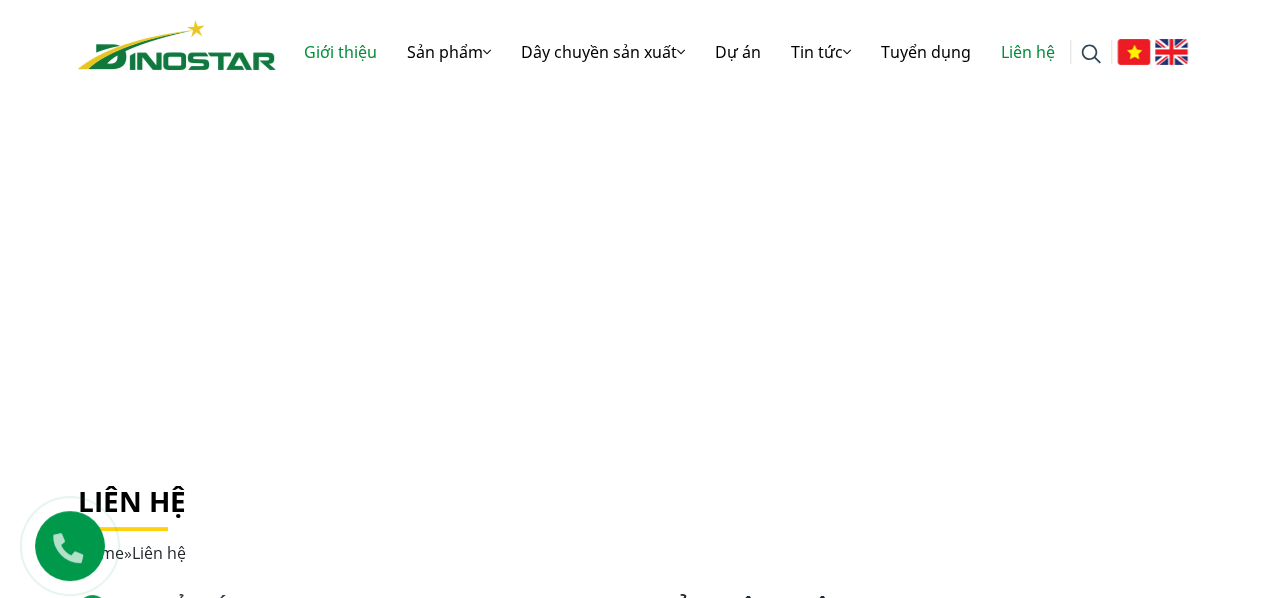 click on "Giới thiệu" at bounding box center (340, 52) 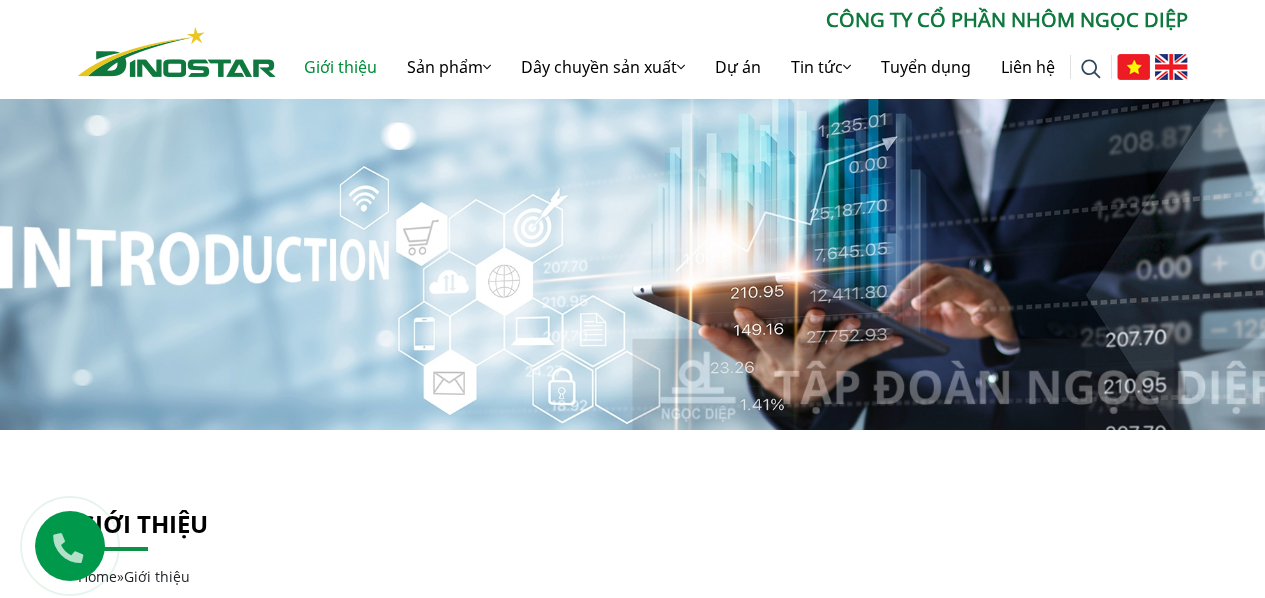 scroll, scrollTop: 0, scrollLeft: 0, axis: both 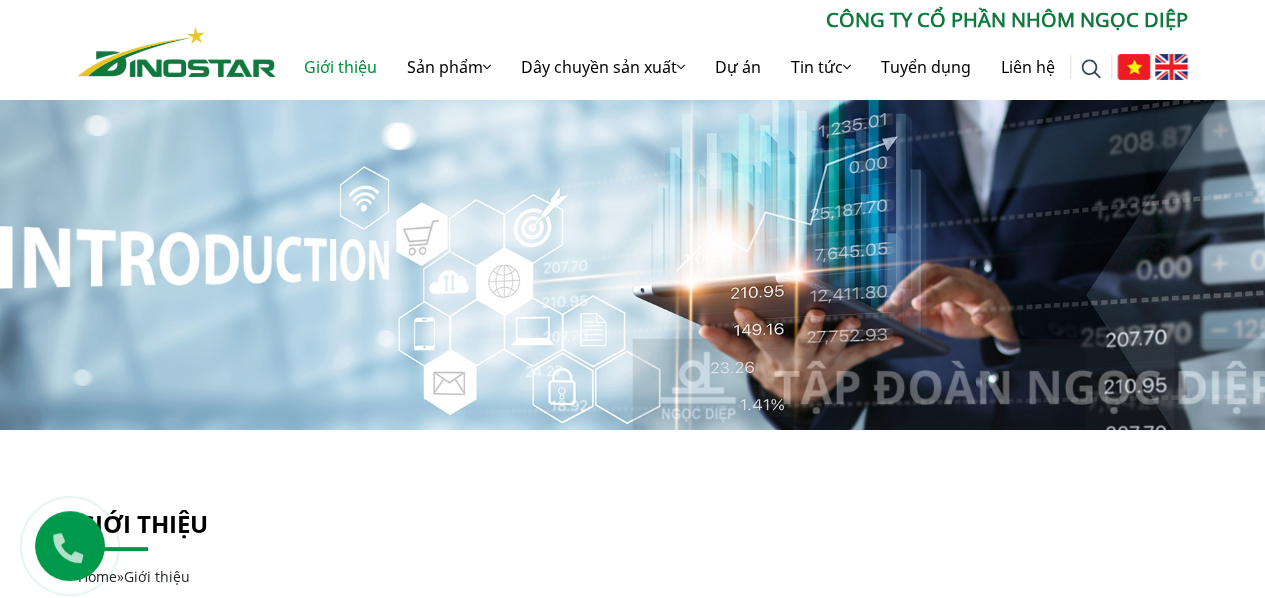 click on "Giới thiệu" at bounding box center (340, 67) 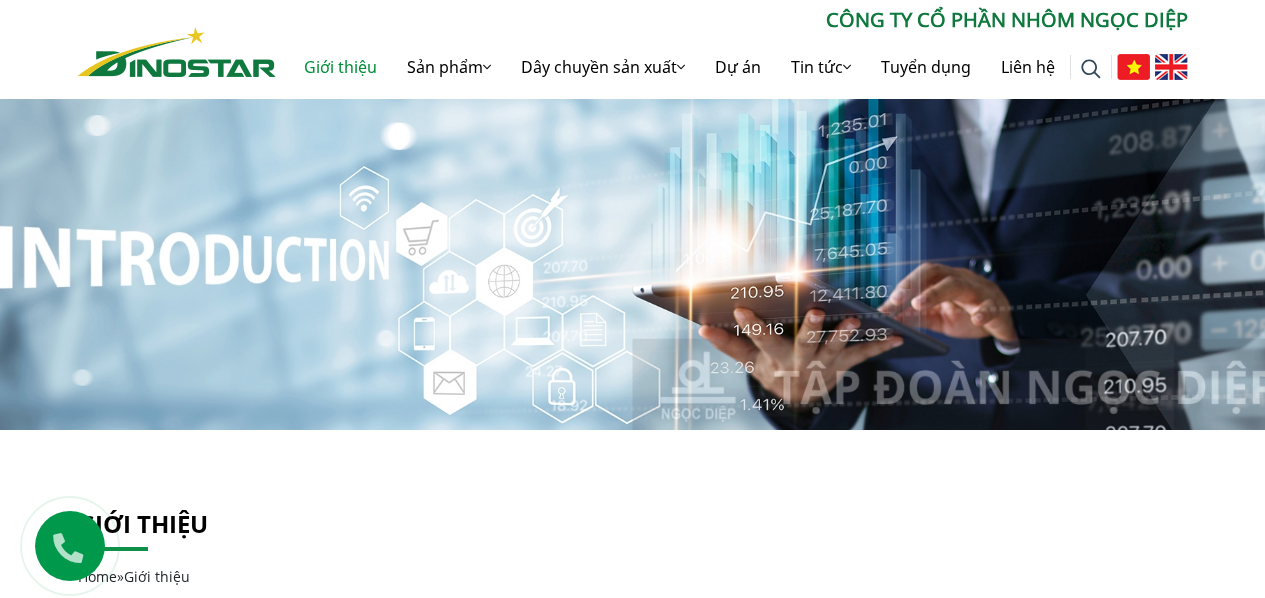 scroll, scrollTop: 0, scrollLeft: 0, axis: both 